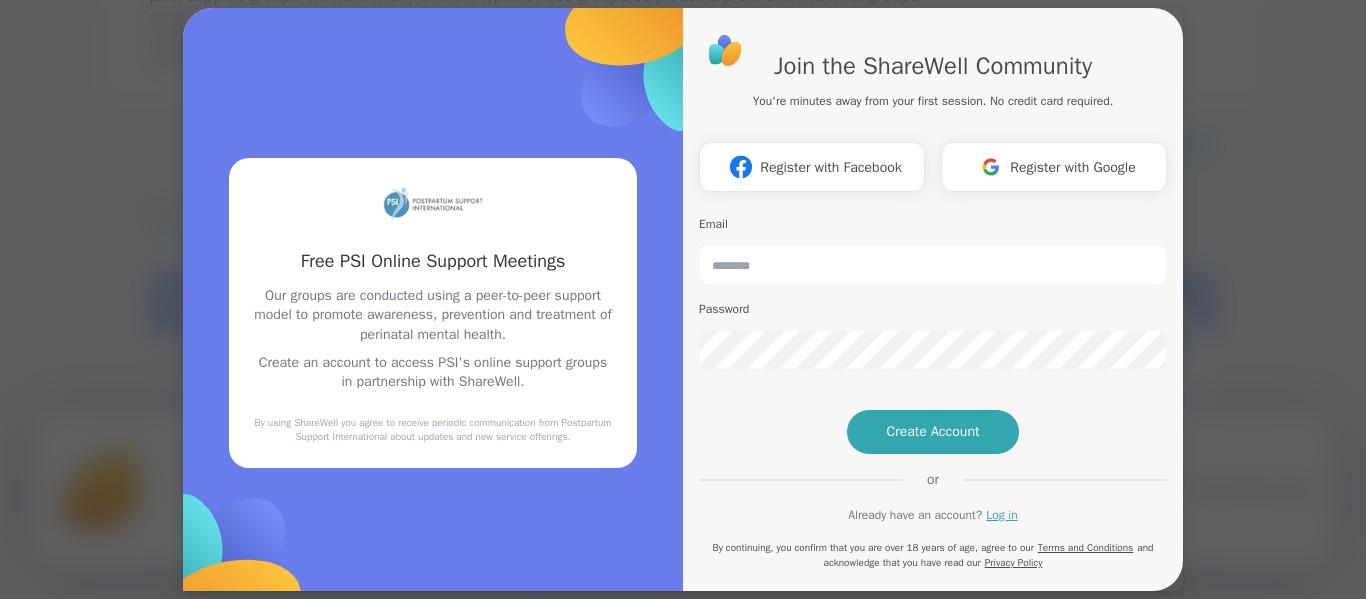 scroll, scrollTop: 331, scrollLeft: 0, axis: vertical 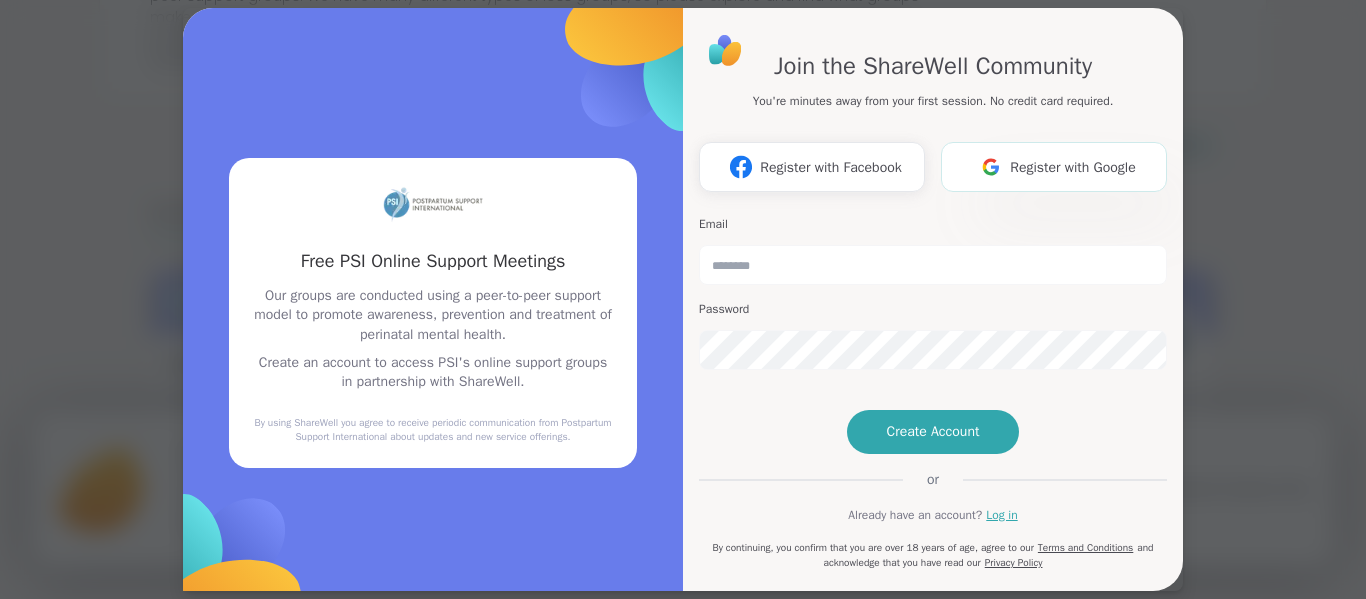 click on "Register with Google" at bounding box center (1073, 167) 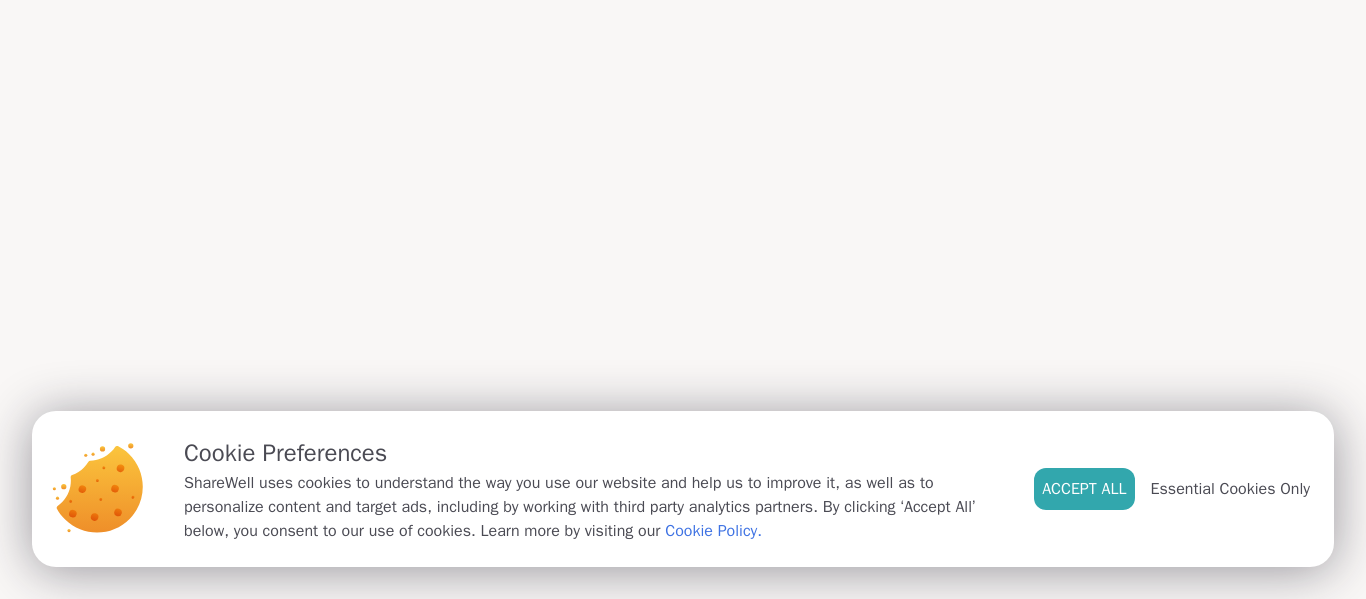 scroll, scrollTop: 0, scrollLeft: 0, axis: both 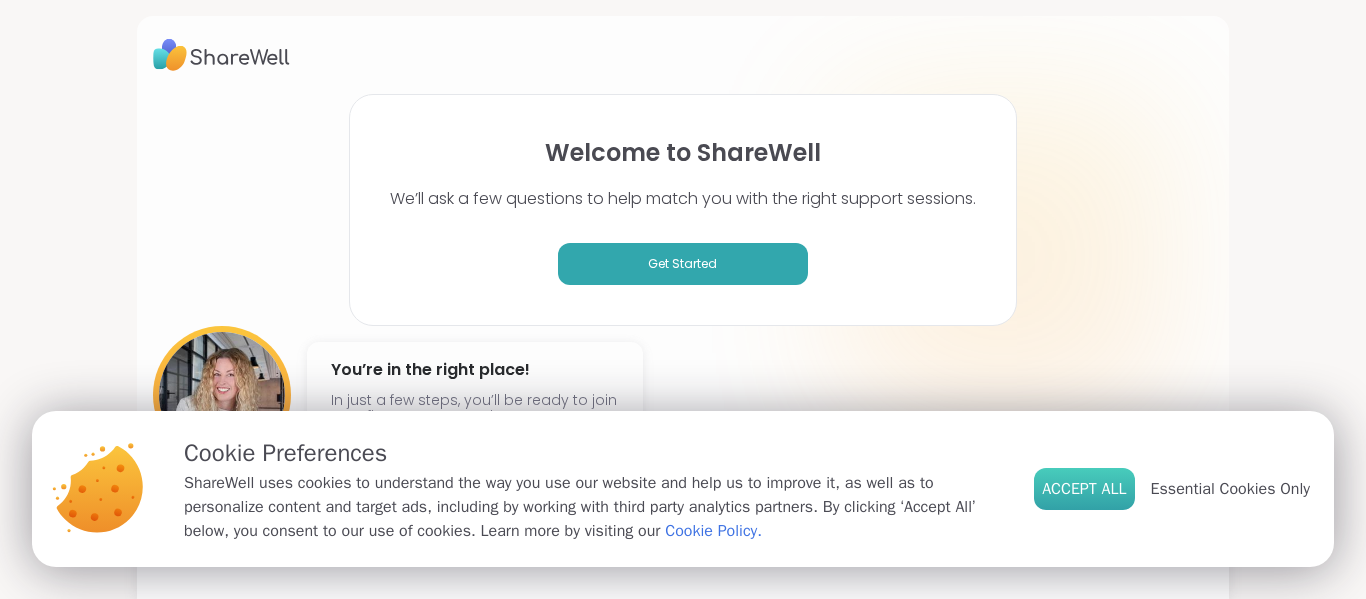 click on "Accept All" at bounding box center (1084, 489) 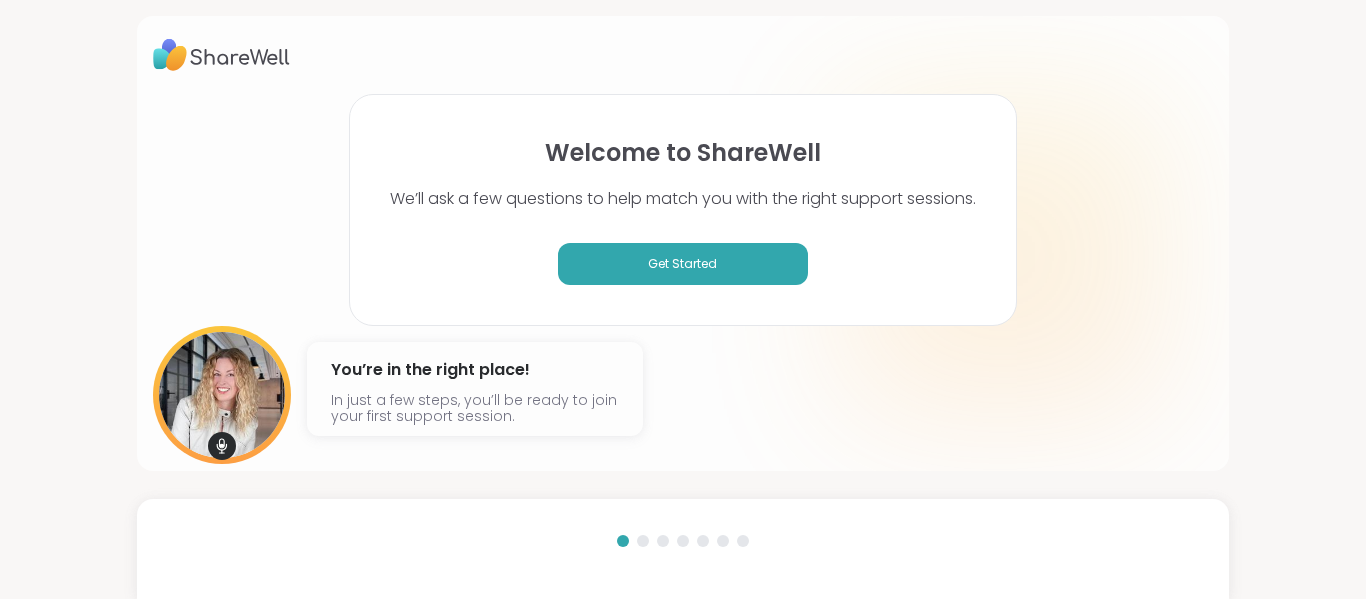 scroll, scrollTop: 56, scrollLeft: 0, axis: vertical 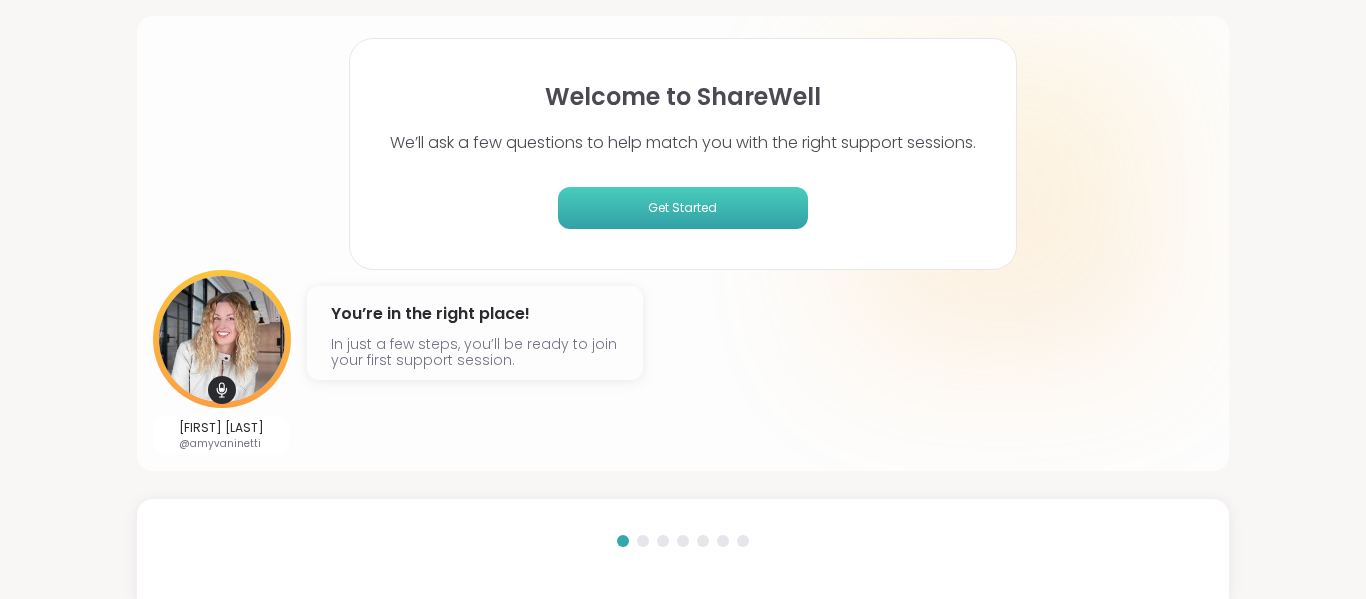 click on "Get Started" at bounding box center [683, 208] 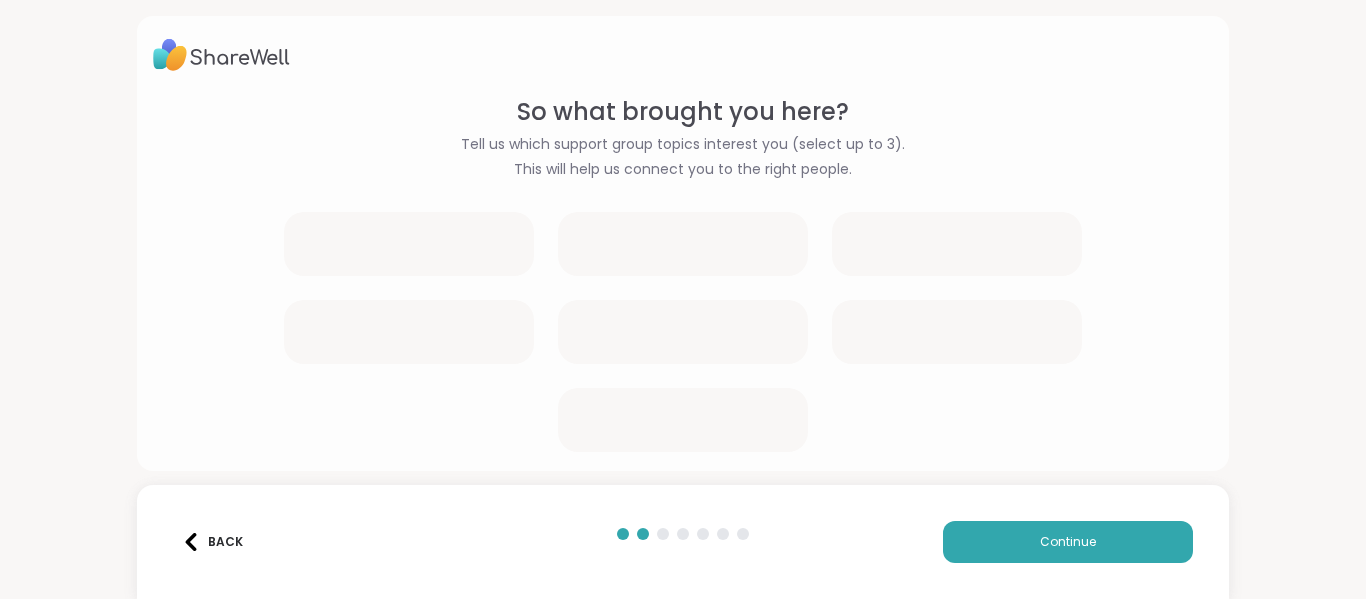 scroll, scrollTop: 0, scrollLeft: 0, axis: both 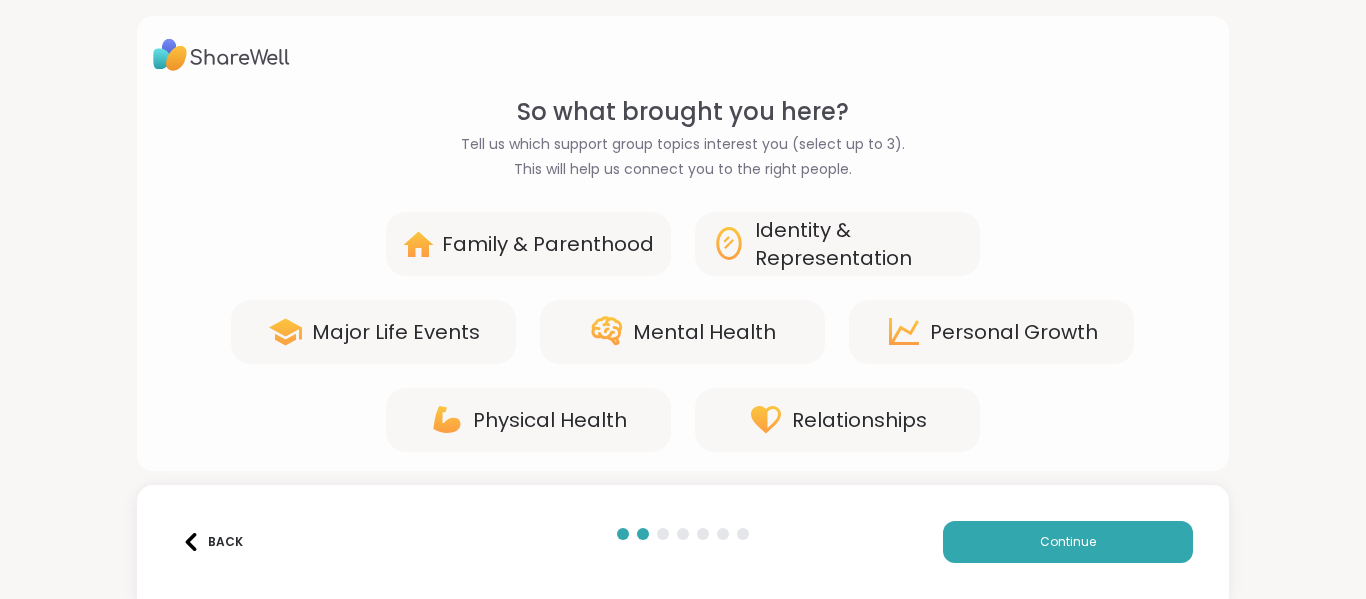 click on "Major Life Events" at bounding box center (396, 332) 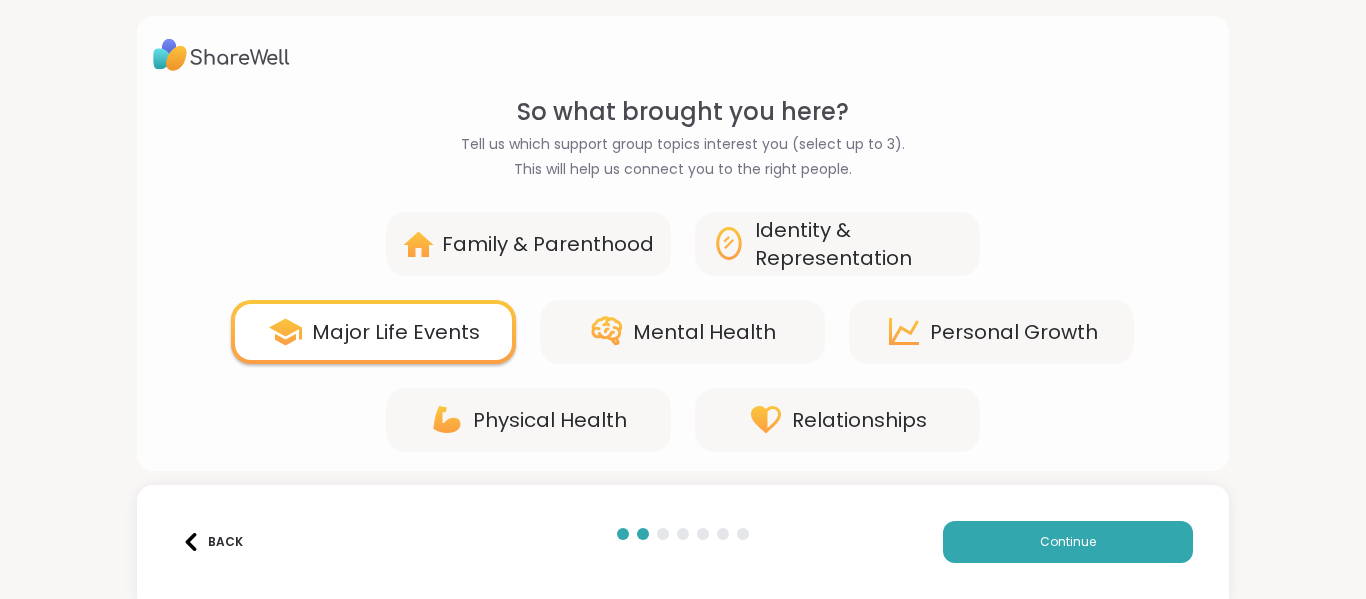 click on "Mental Health" at bounding box center (704, 332) 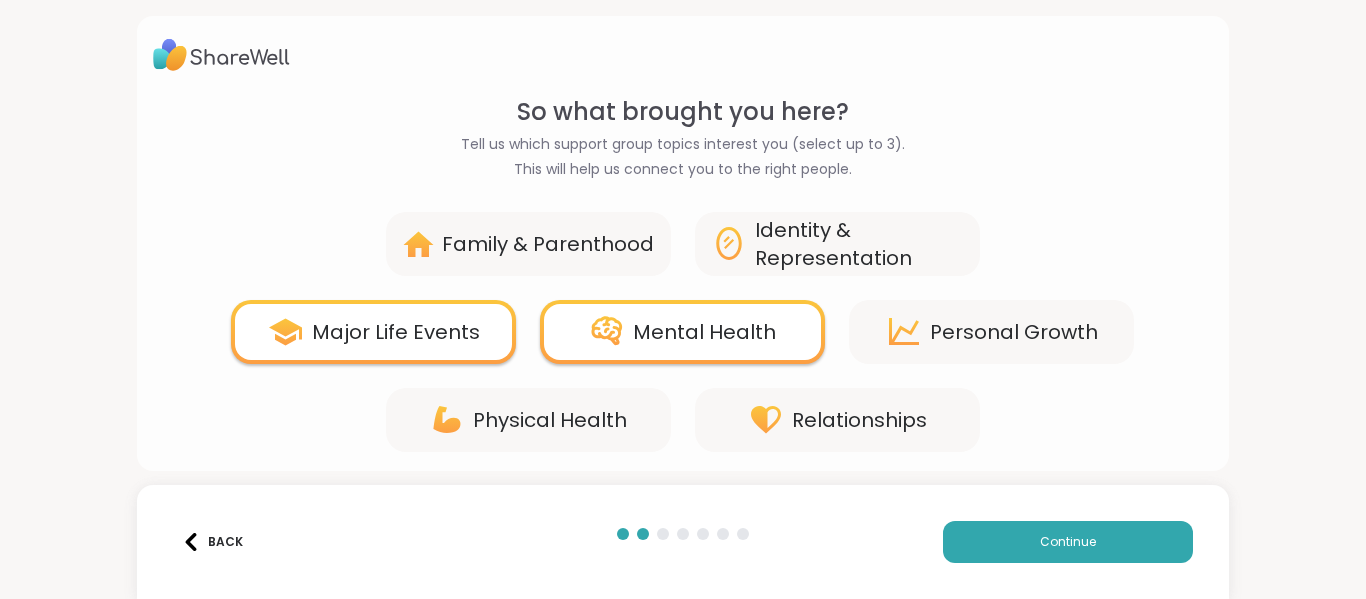 click on "Mental Health" at bounding box center [704, 332] 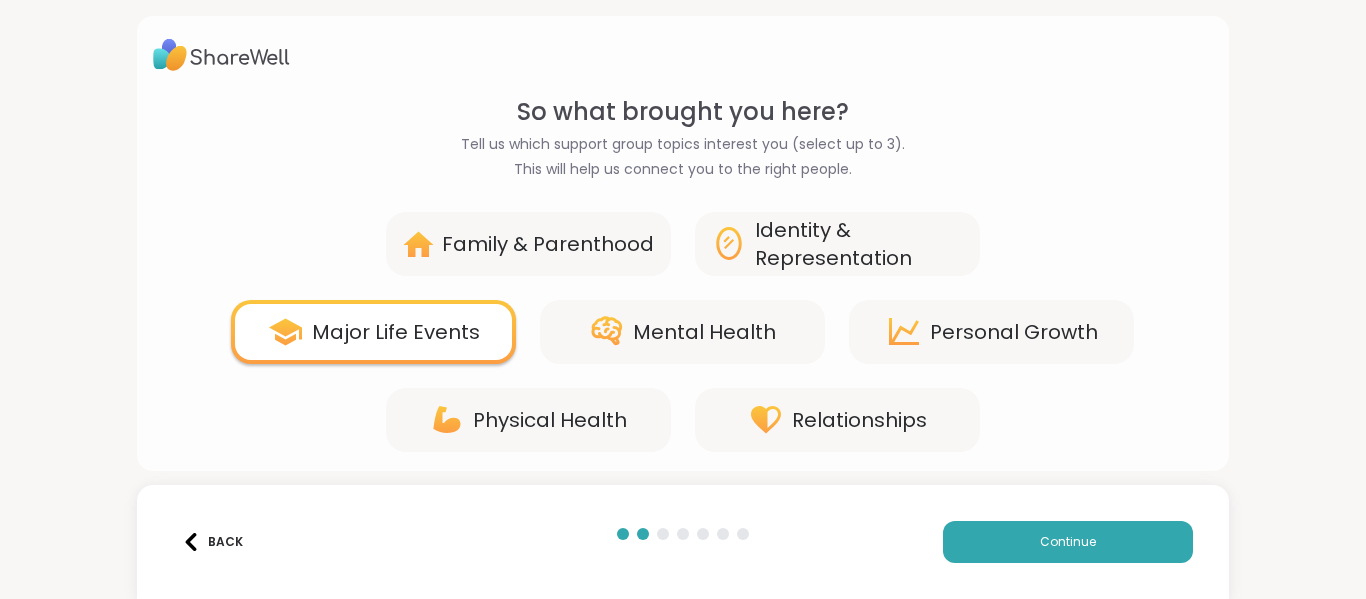 click on "Family & Parenthood" at bounding box center (548, 244) 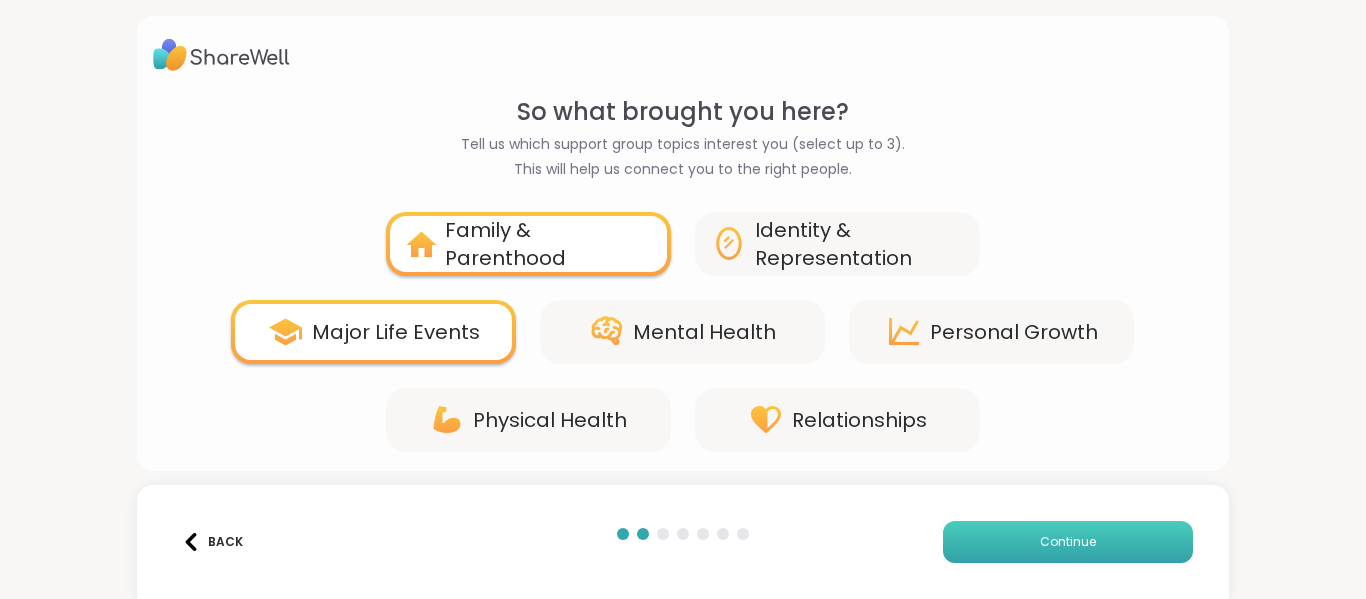click on "Continue" at bounding box center [1068, 542] 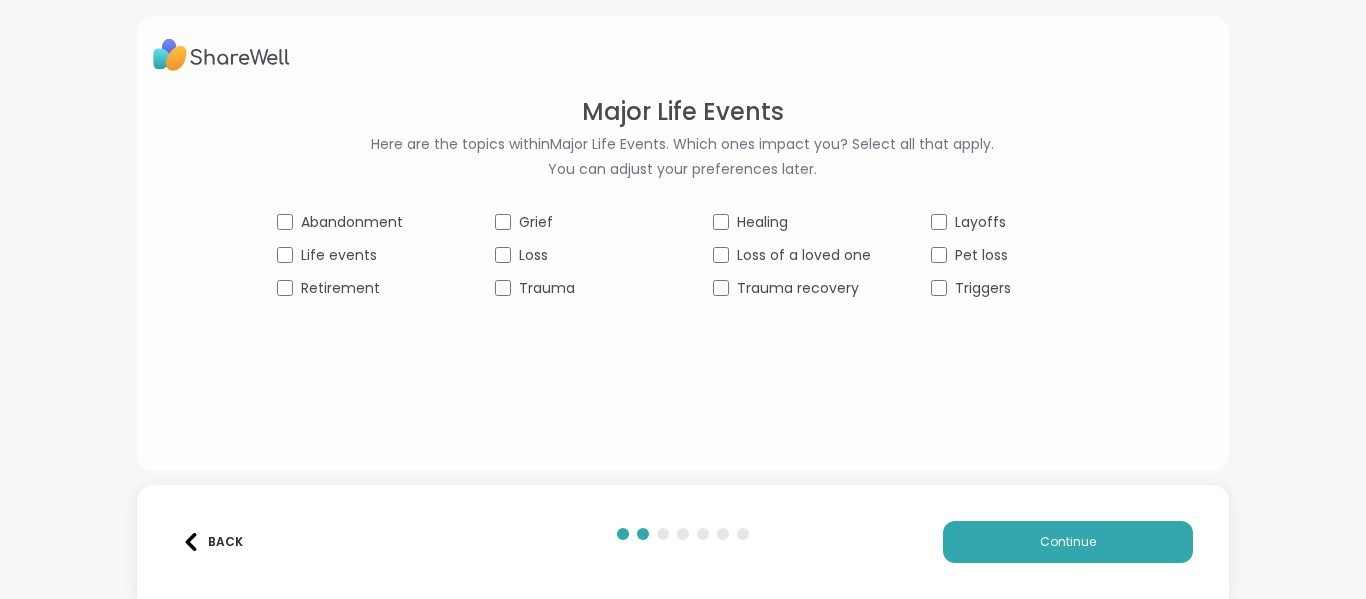 click on "Grief" at bounding box center (536, 222) 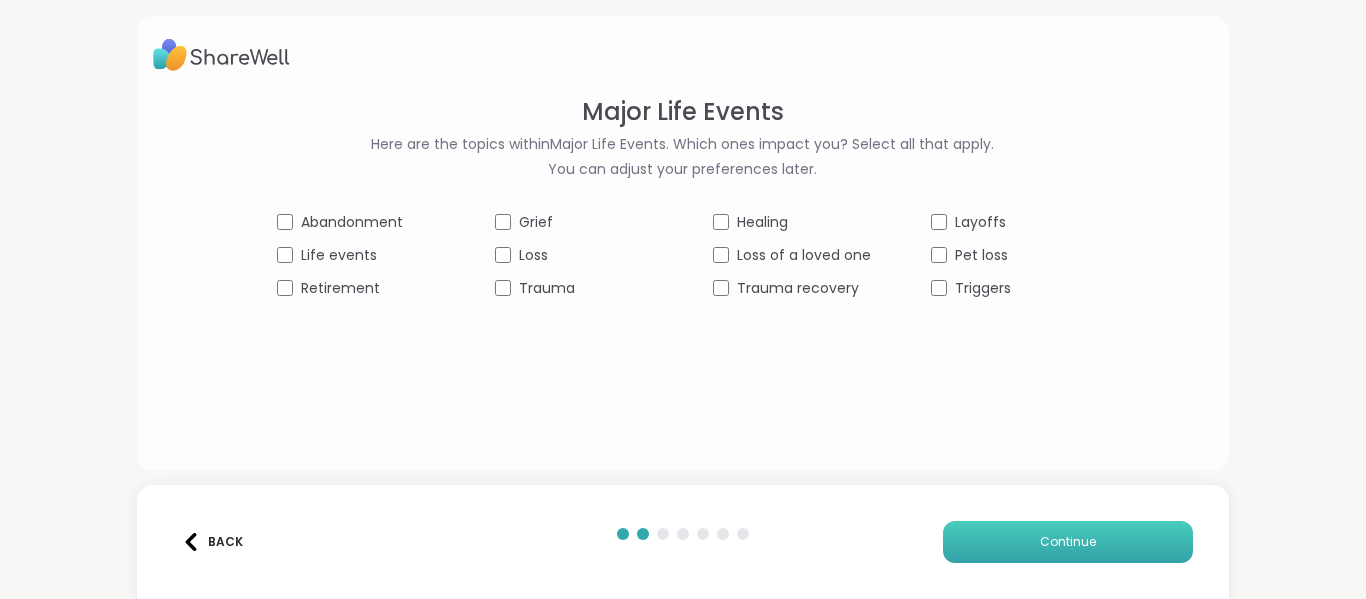 click on "Continue" at bounding box center [1068, 542] 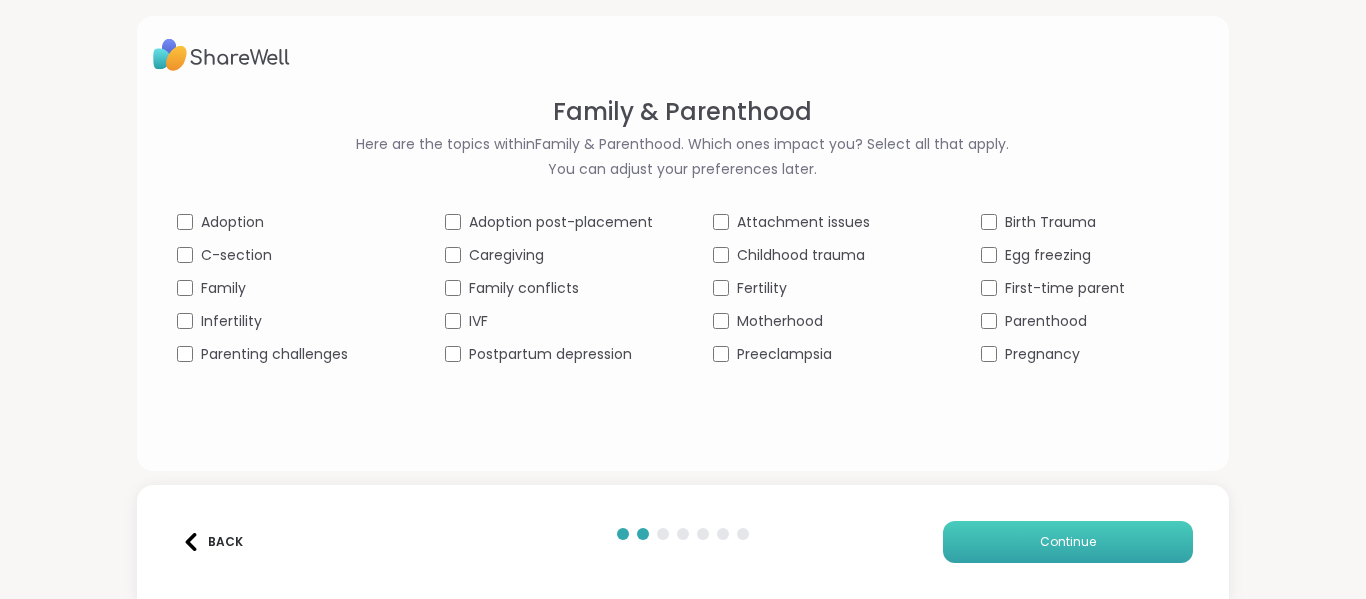 click on "Continue" at bounding box center (1068, 542) 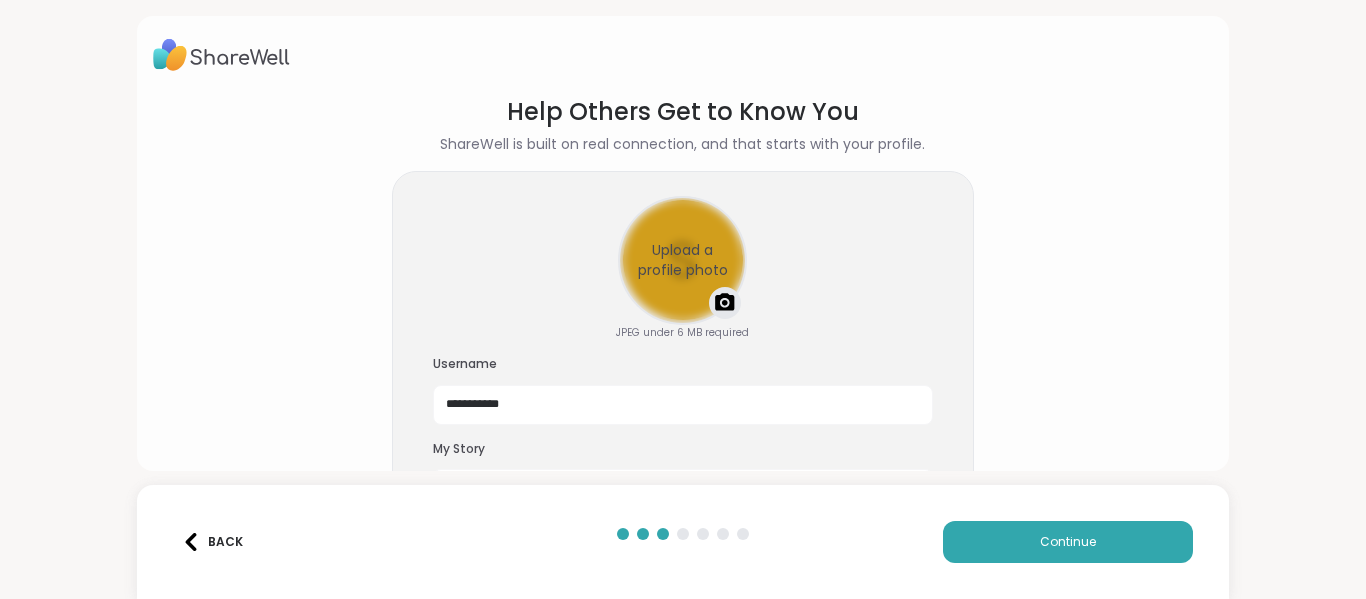scroll, scrollTop: 124, scrollLeft: 0, axis: vertical 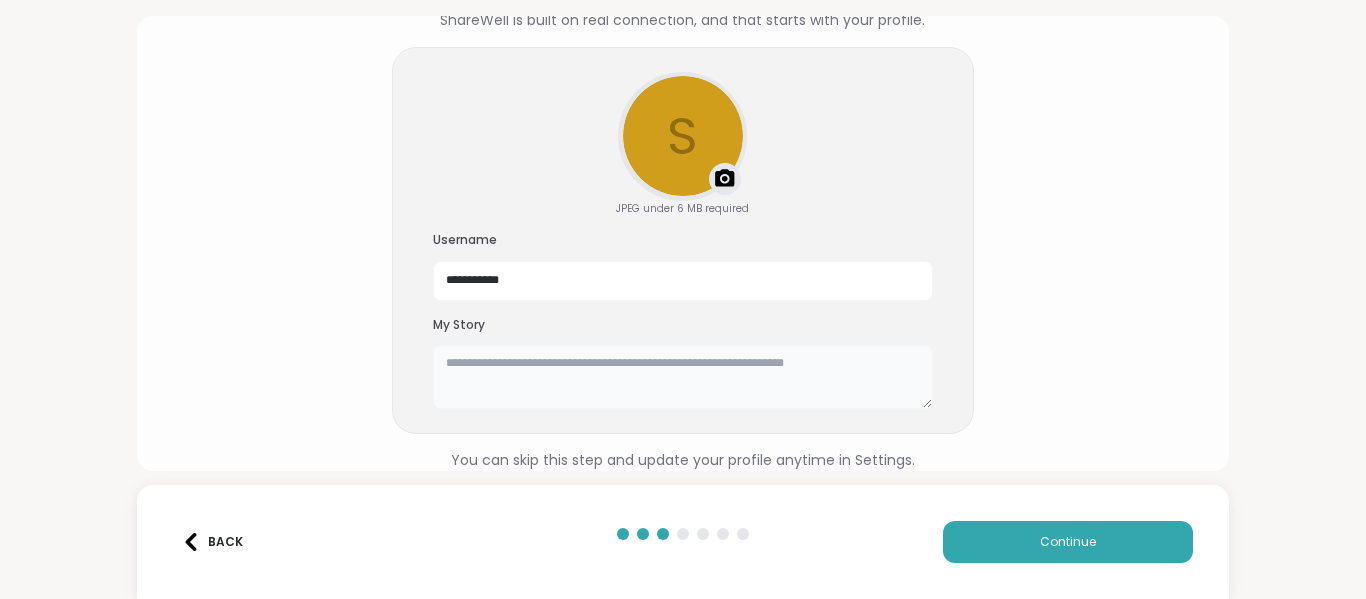 click at bounding box center [683, 377] 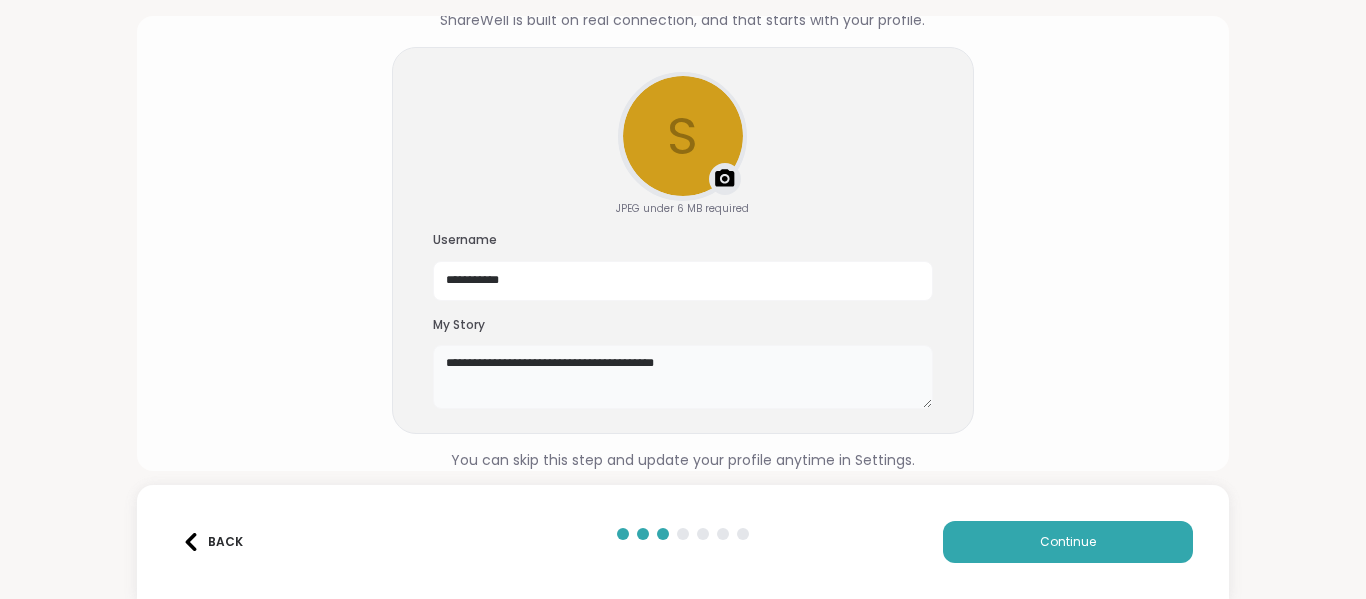 type on "**********" 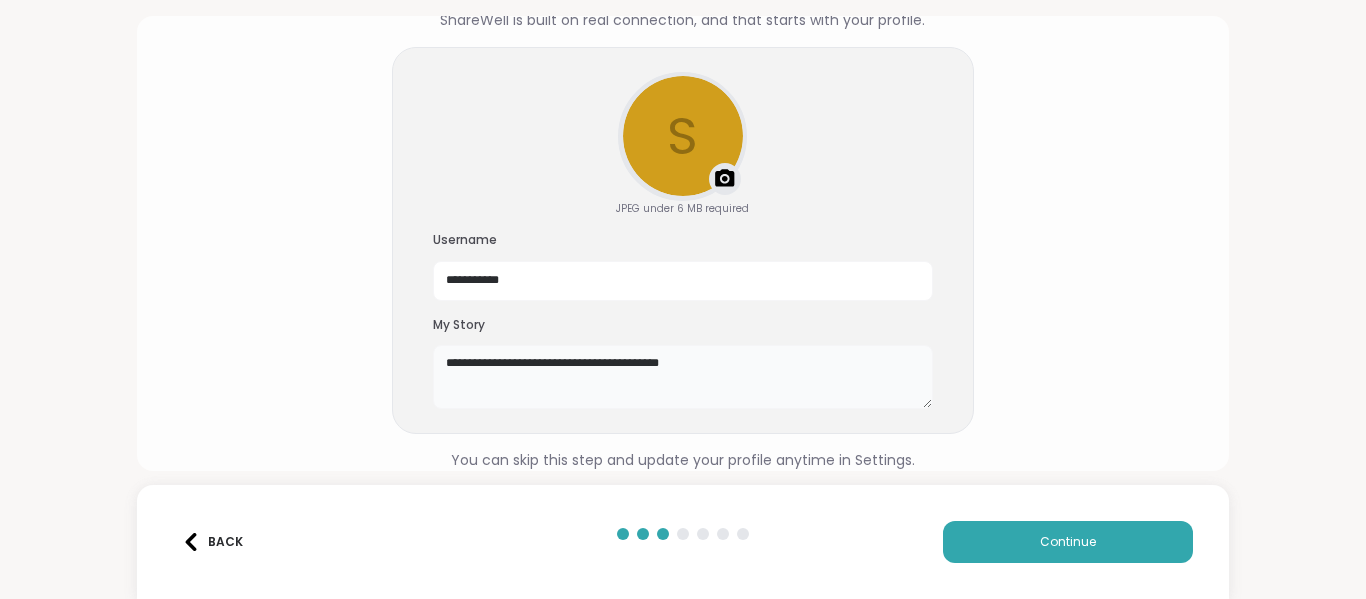 drag, startPoint x: 740, startPoint y: 374, endPoint x: 419, endPoint y: 376, distance: 321.00623 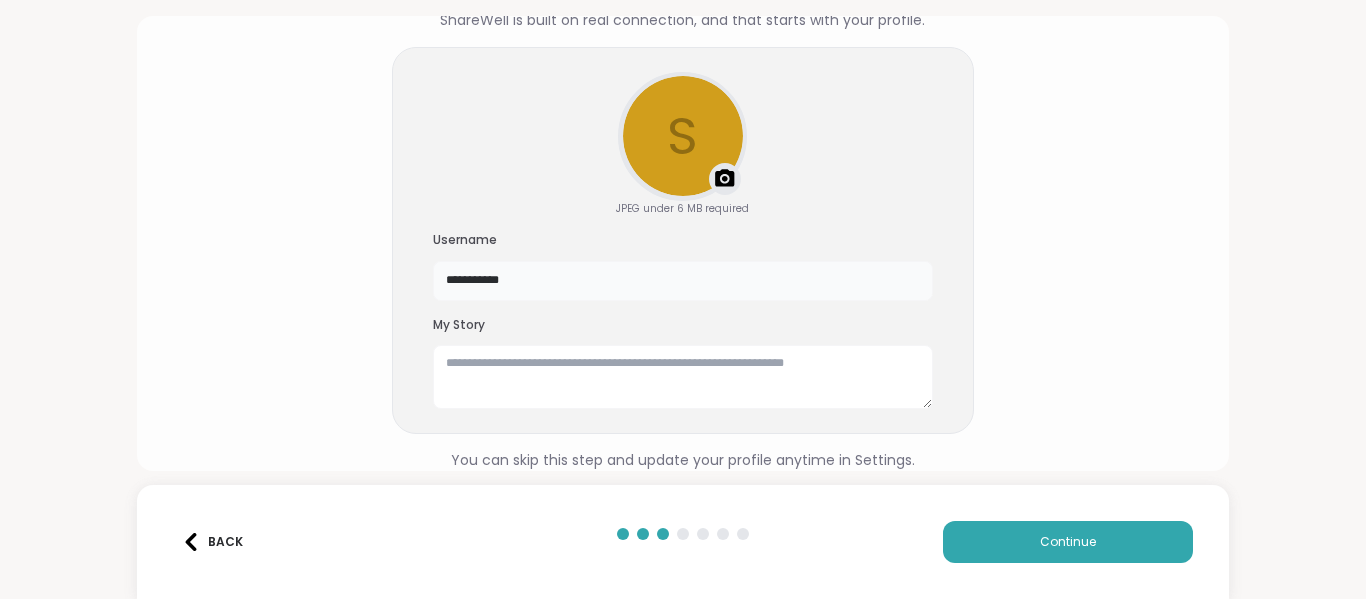 click on "**********" at bounding box center [683, 281] 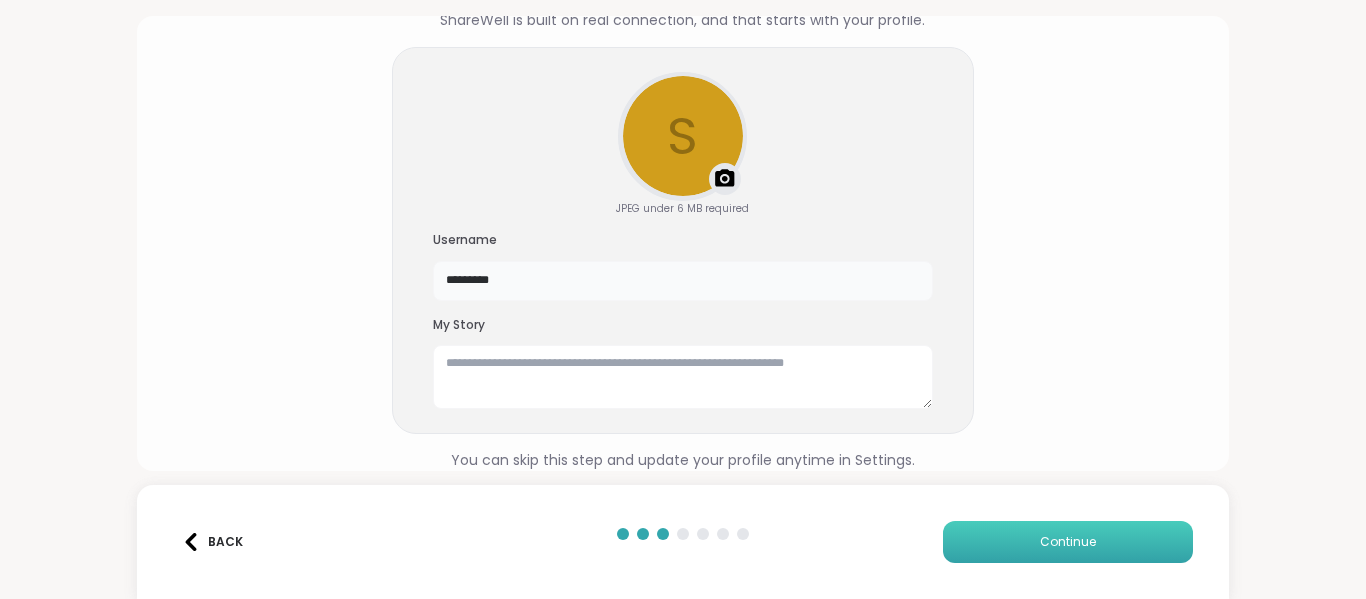 type on "*********" 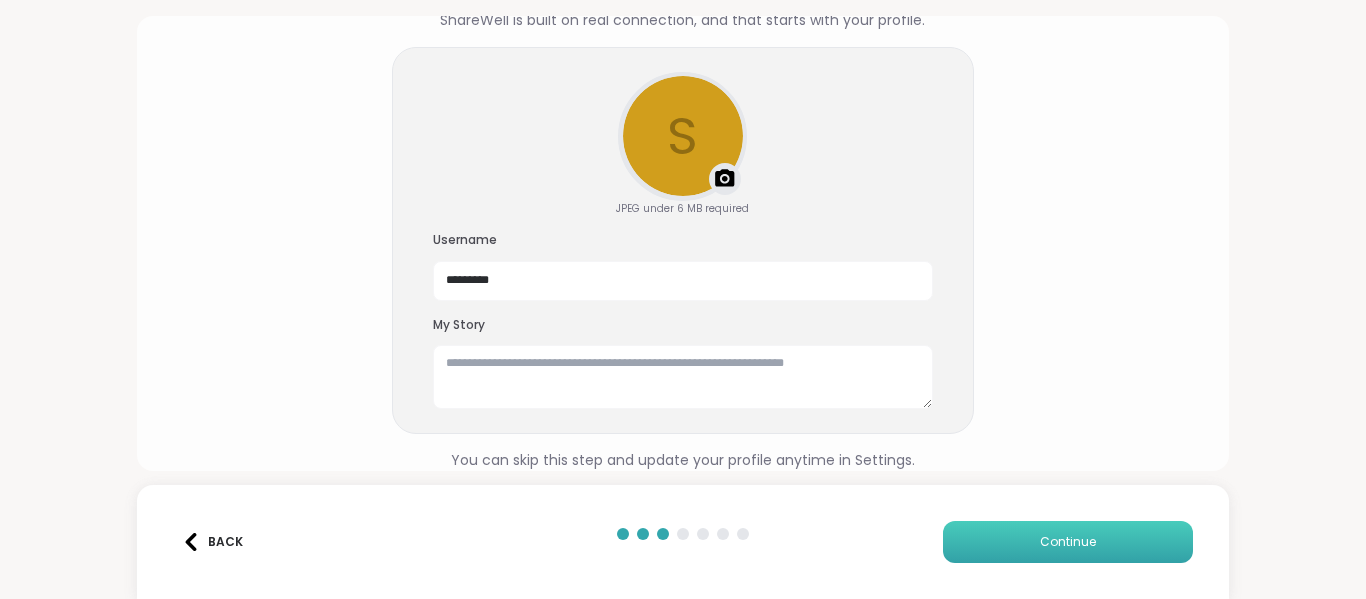 click on "Continue" at bounding box center (1068, 542) 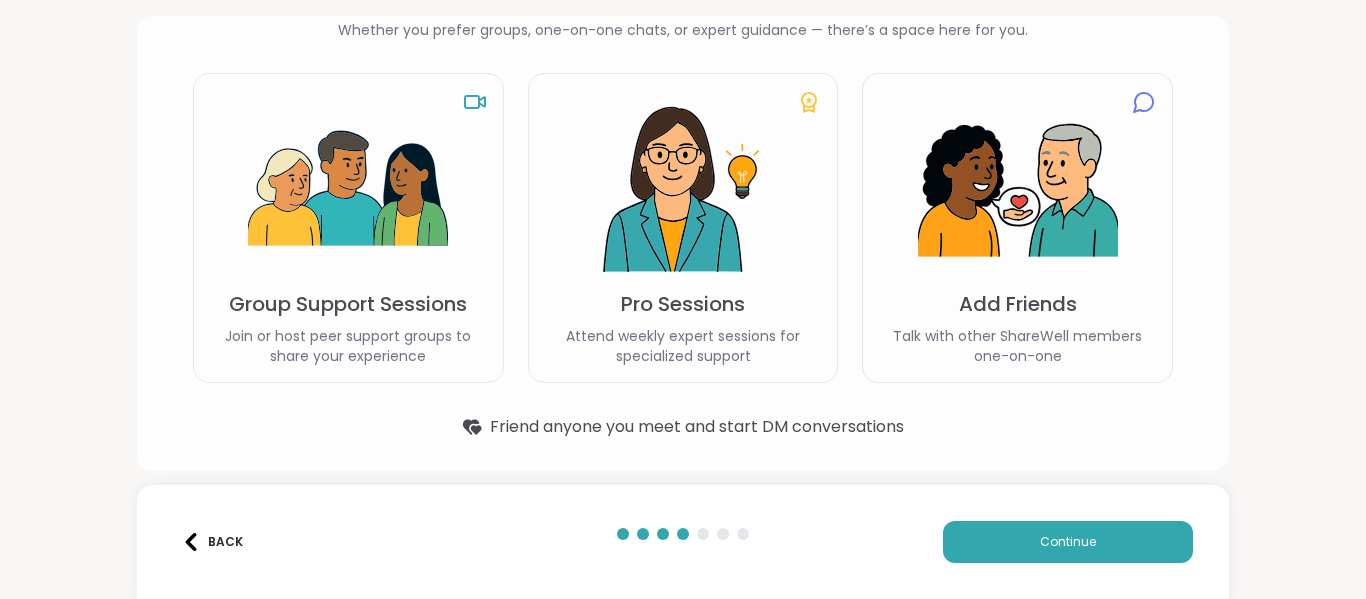 scroll, scrollTop: 134, scrollLeft: 0, axis: vertical 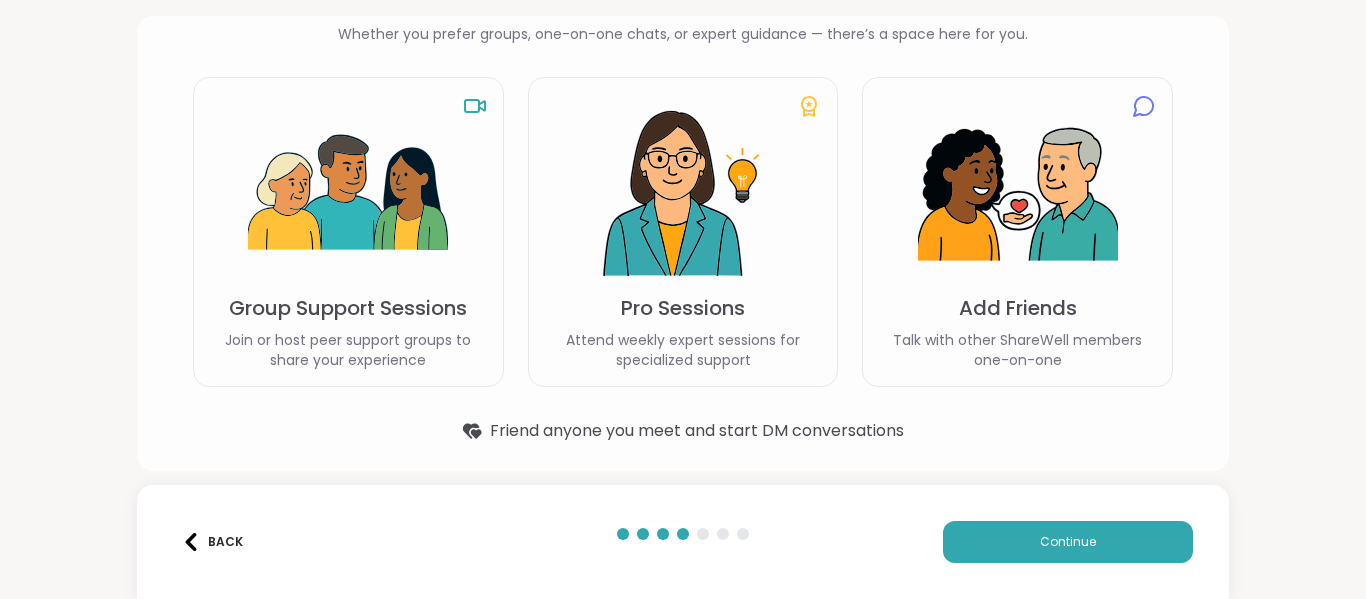 click 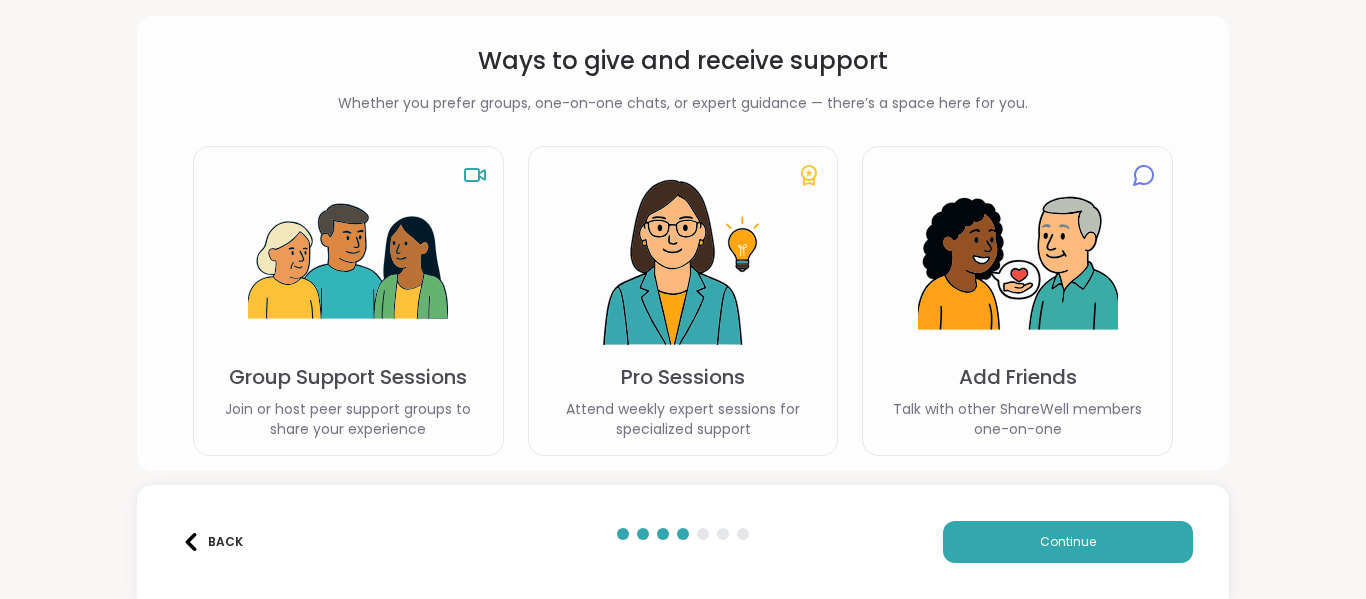 scroll, scrollTop: 138, scrollLeft: 0, axis: vertical 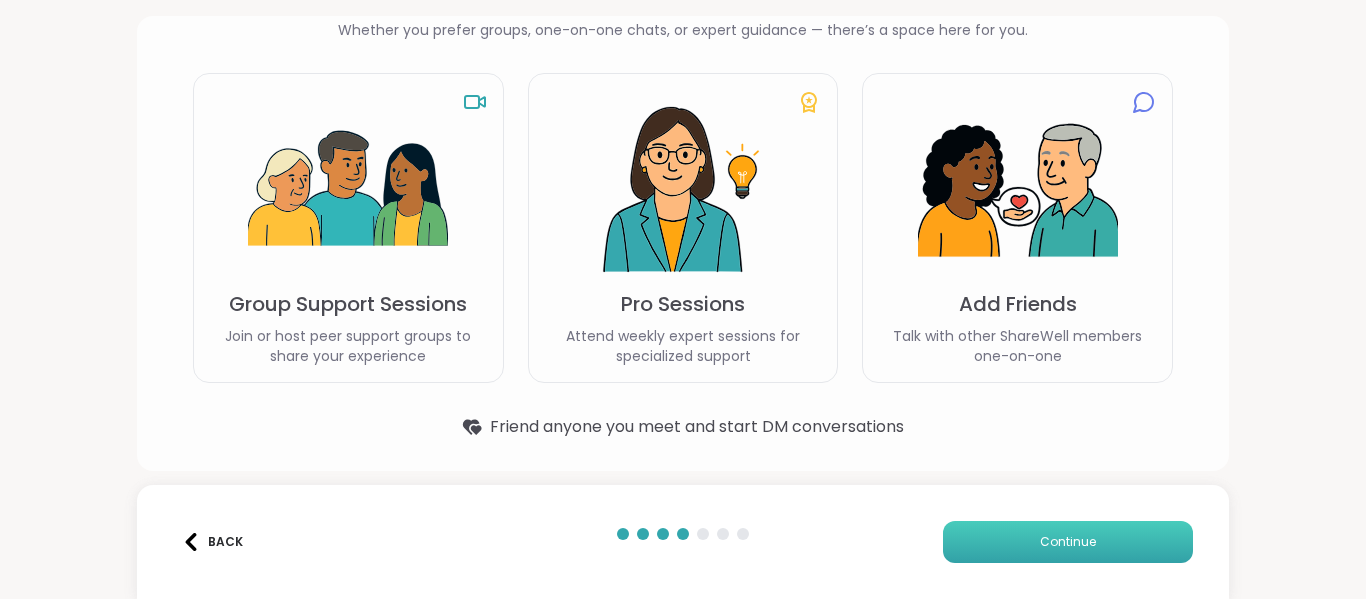 click on "Continue" at bounding box center (1068, 542) 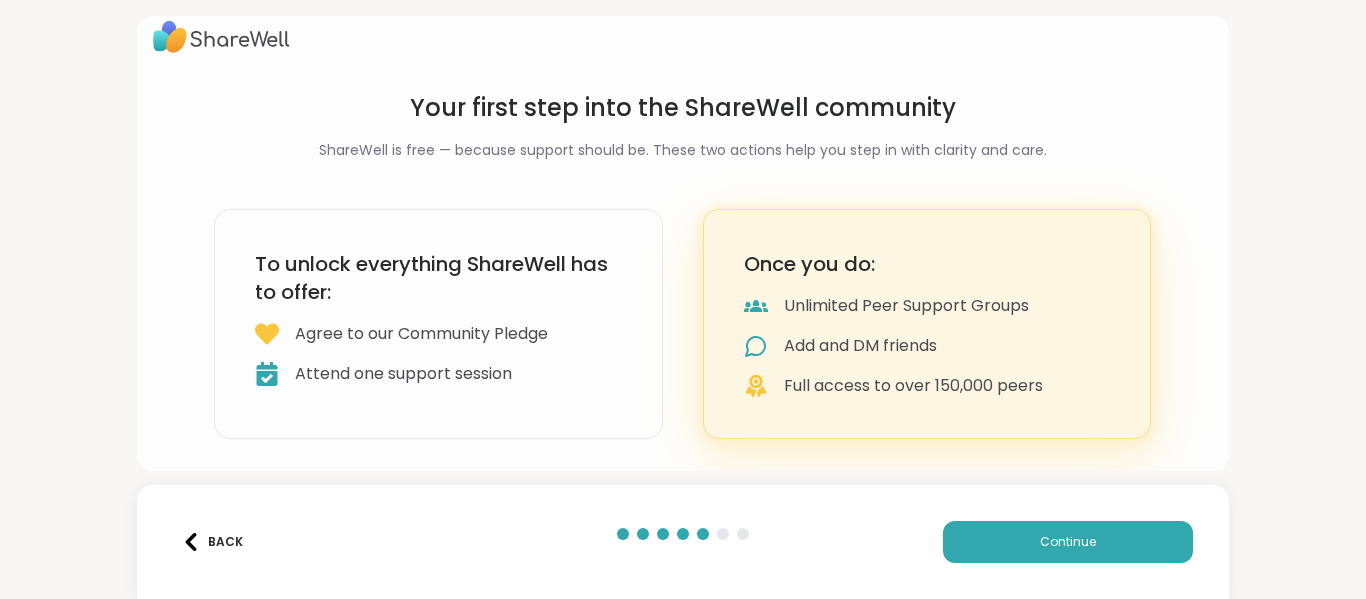 click on "To unlock everything ShareWell has to offer: Agree to our Community Pledge Attend one support session" at bounding box center [438, 324] 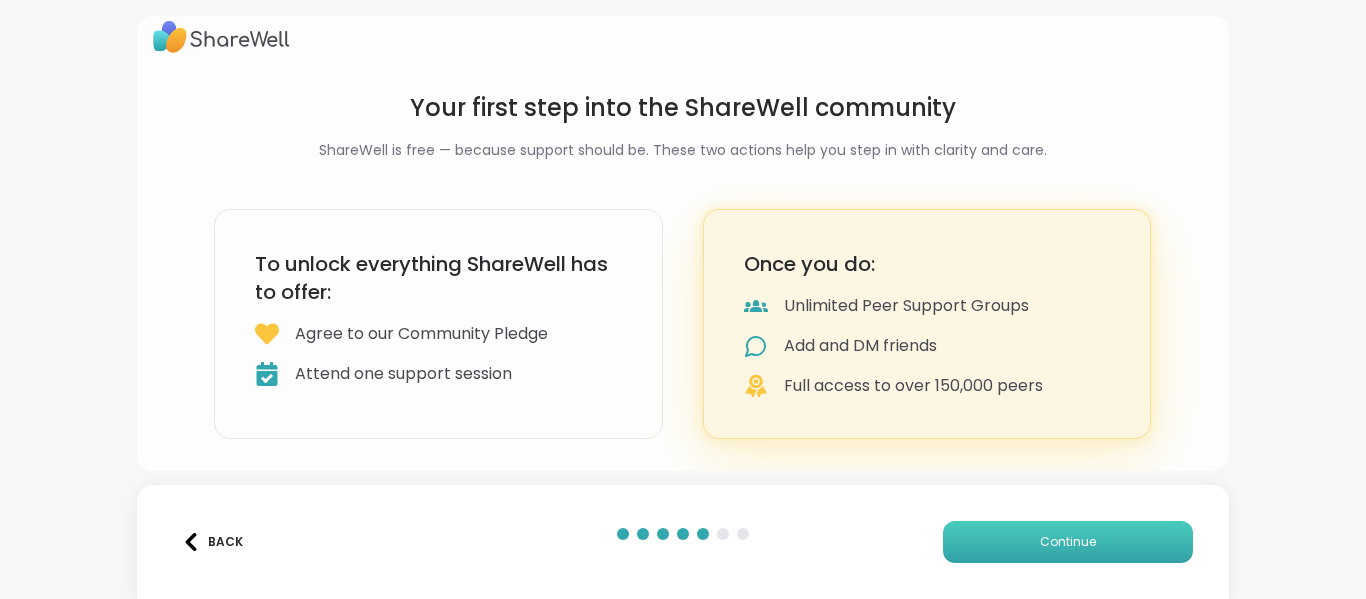 click on "Continue" at bounding box center [1068, 542] 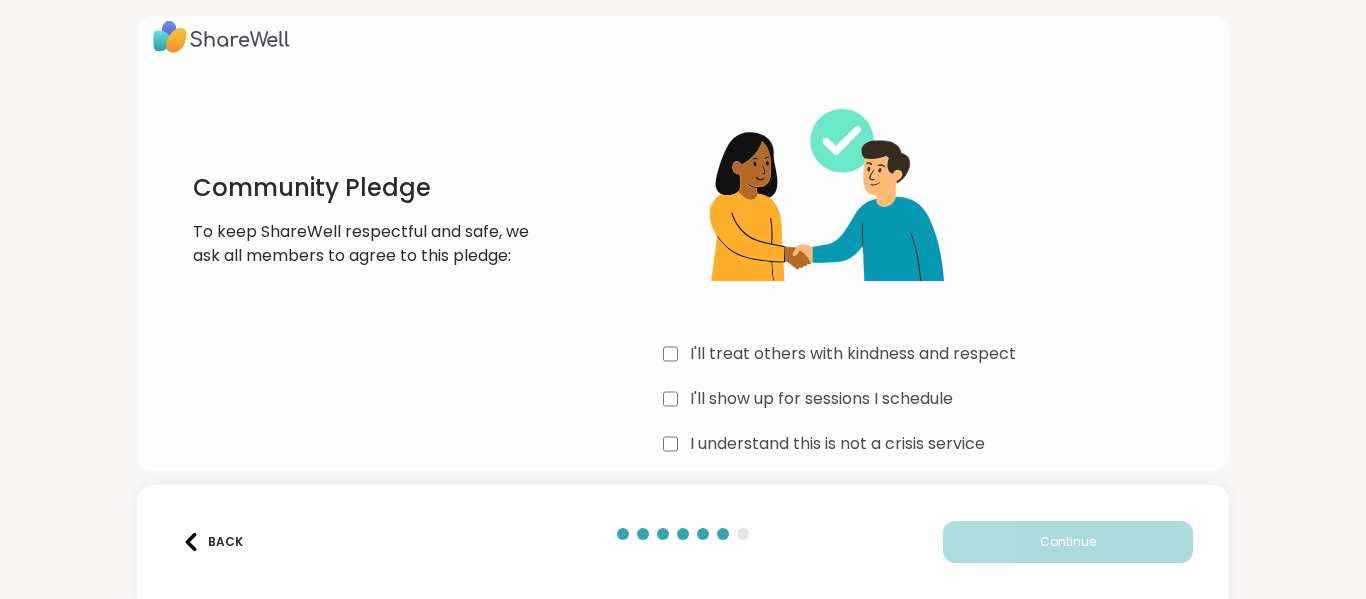scroll, scrollTop: 64, scrollLeft: 0, axis: vertical 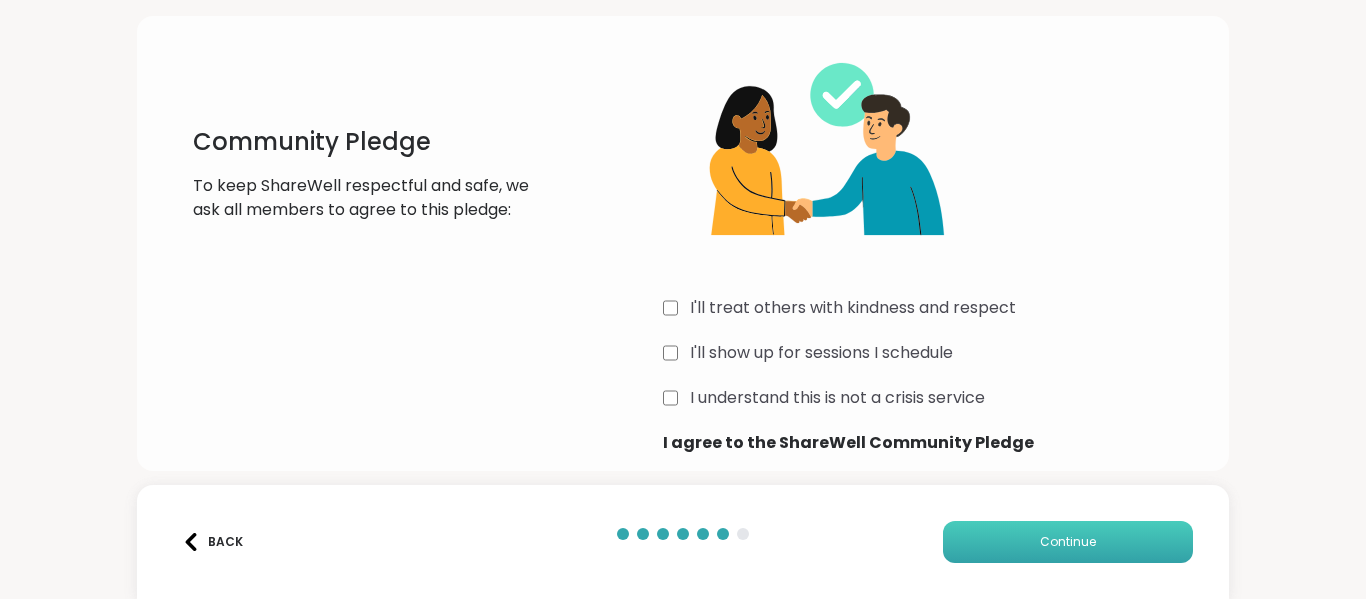 click on "Continue" at bounding box center (1068, 542) 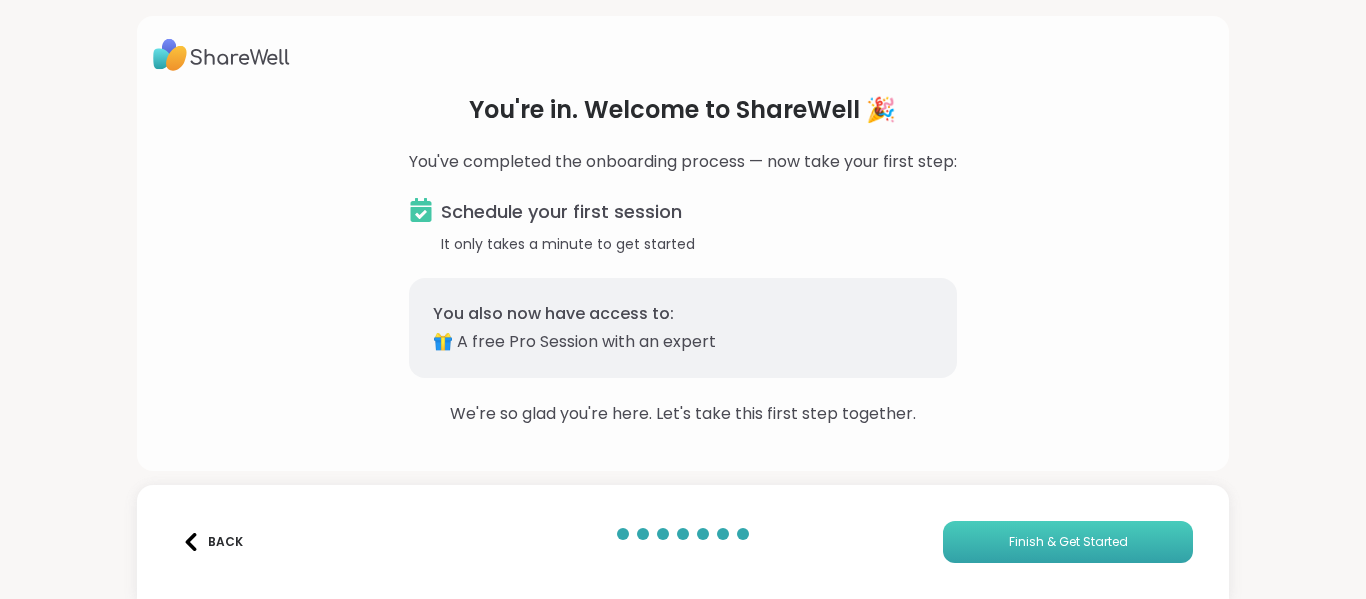 scroll, scrollTop: 0, scrollLeft: 0, axis: both 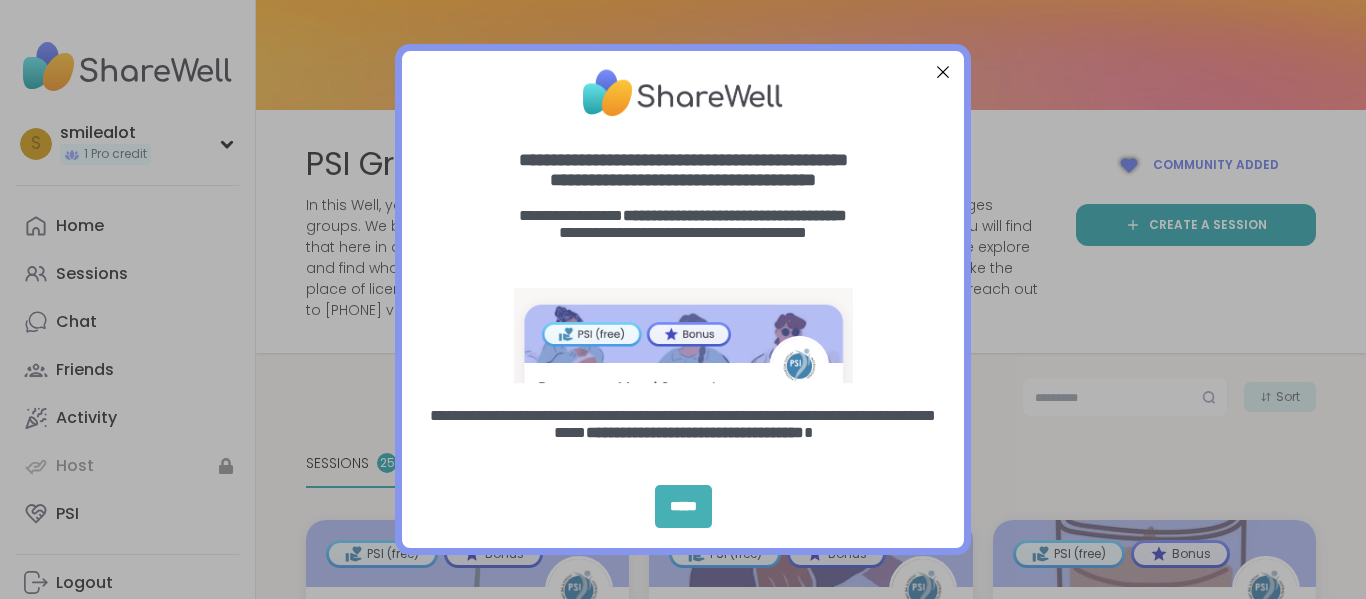 click on "*****" at bounding box center [683, 506] 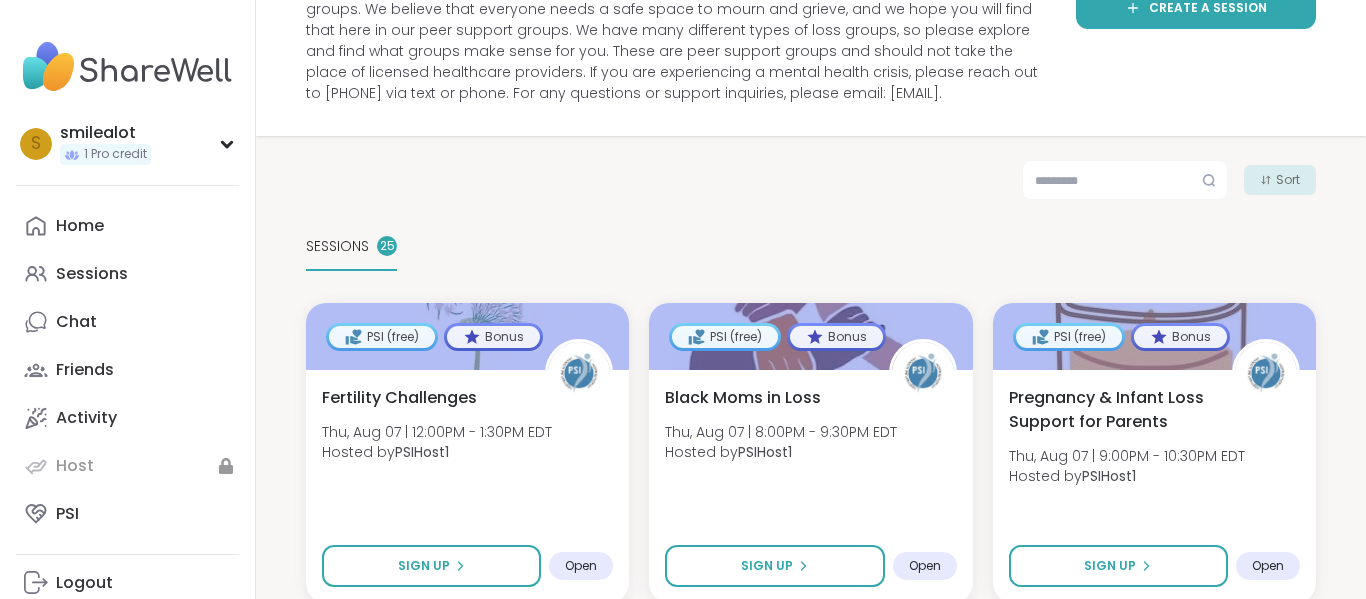 scroll, scrollTop: 310, scrollLeft: 0, axis: vertical 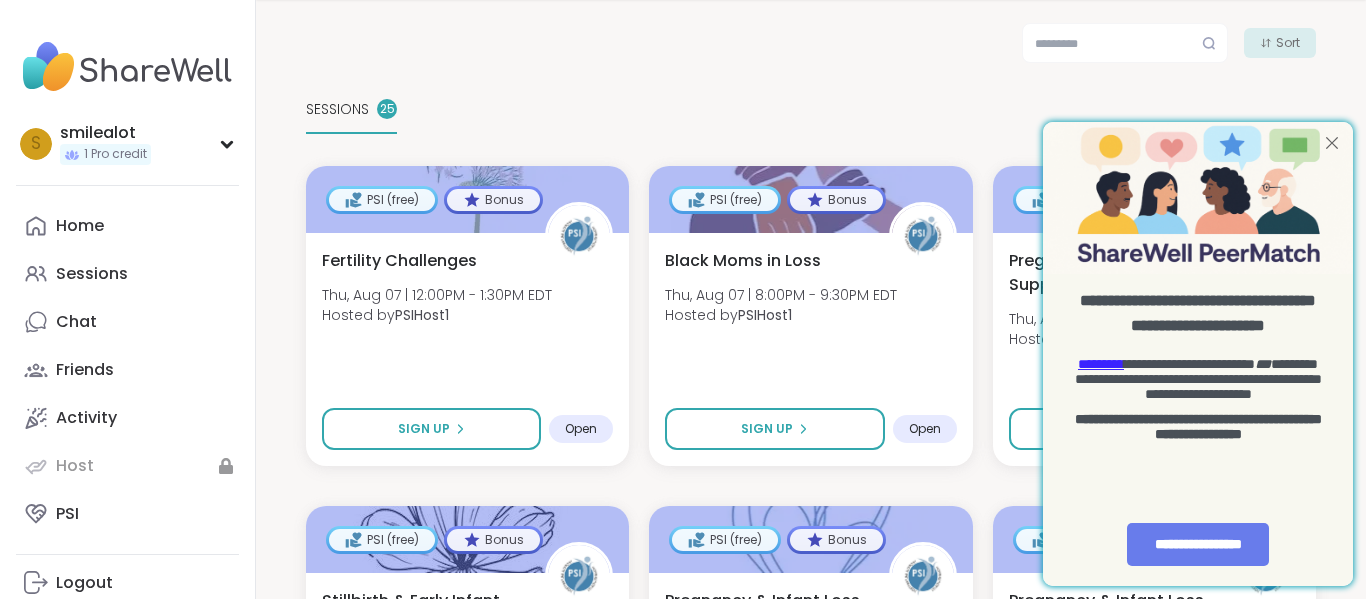 click at bounding box center (1332, 143) 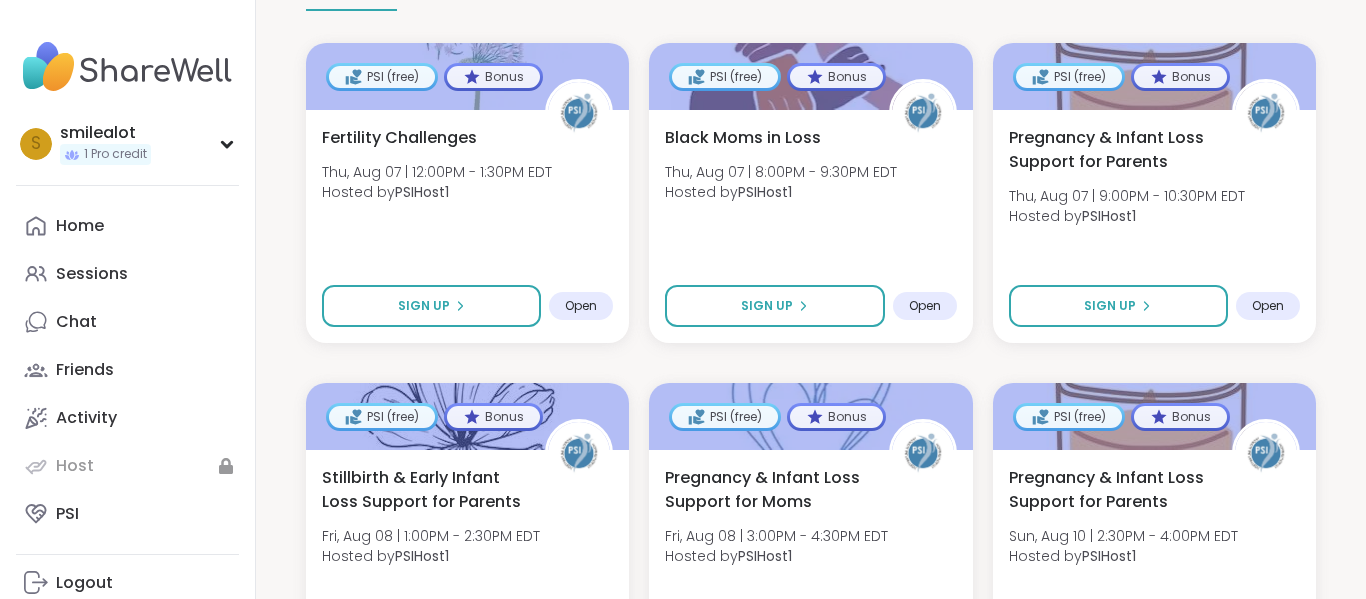 scroll, scrollTop: 0, scrollLeft: 0, axis: both 